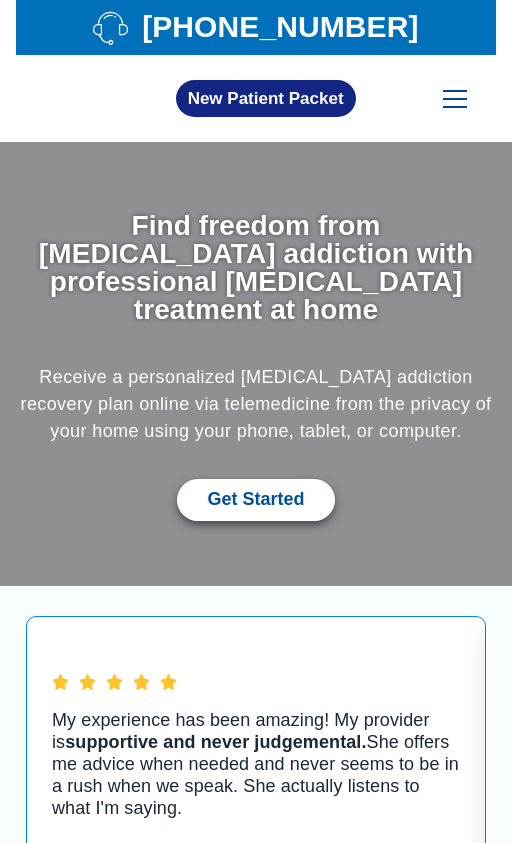 scroll, scrollTop: 0, scrollLeft: 0, axis: both 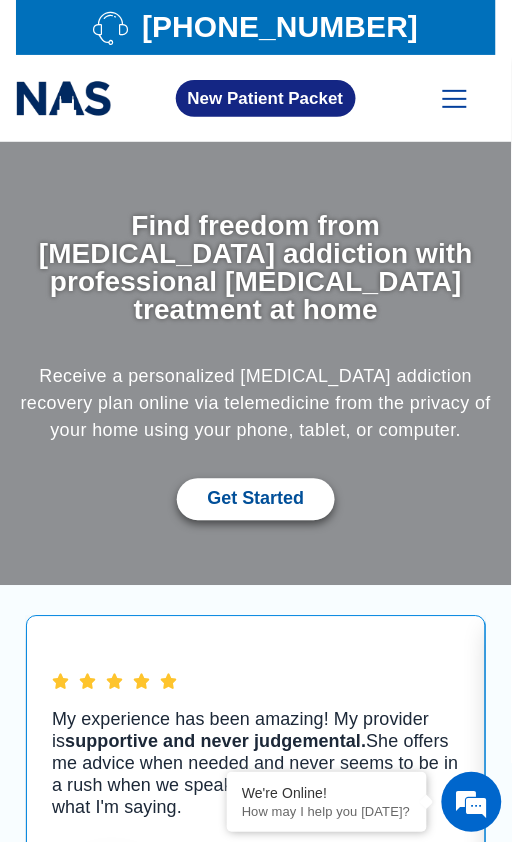click at bounding box center (455, 107) 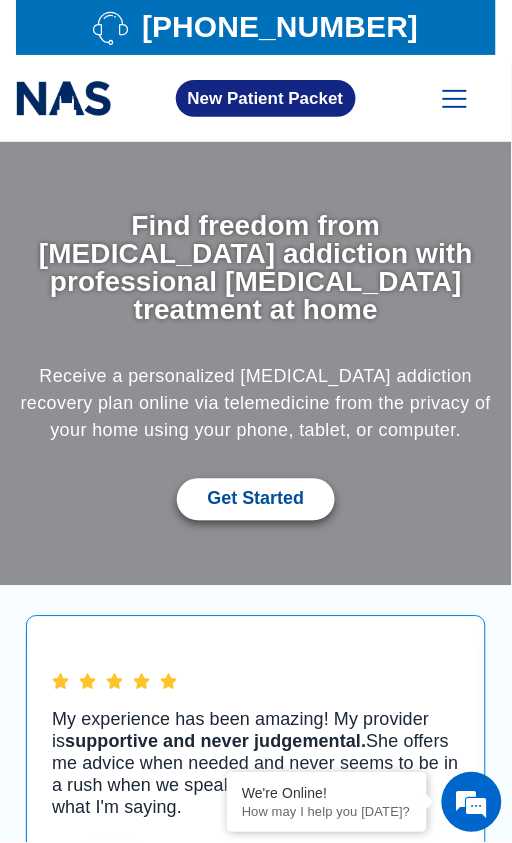 click 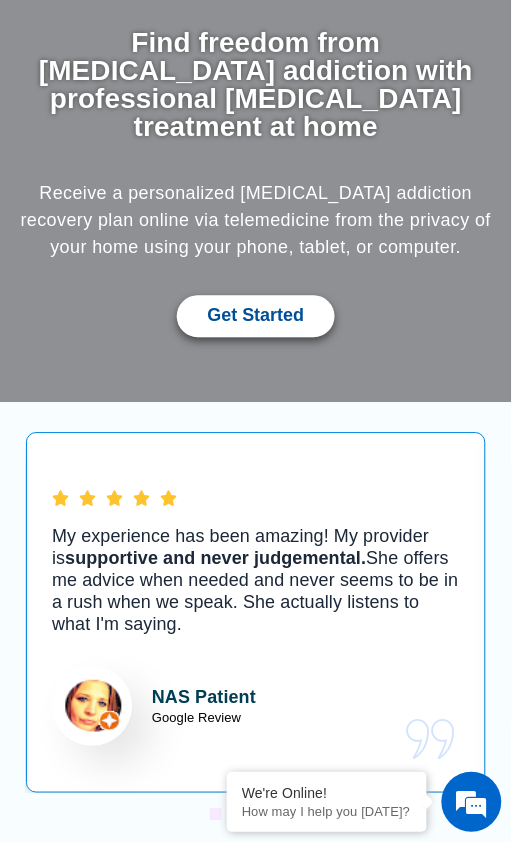 scroll, scrollTop: 0, scrollLeft: 0, axis: both 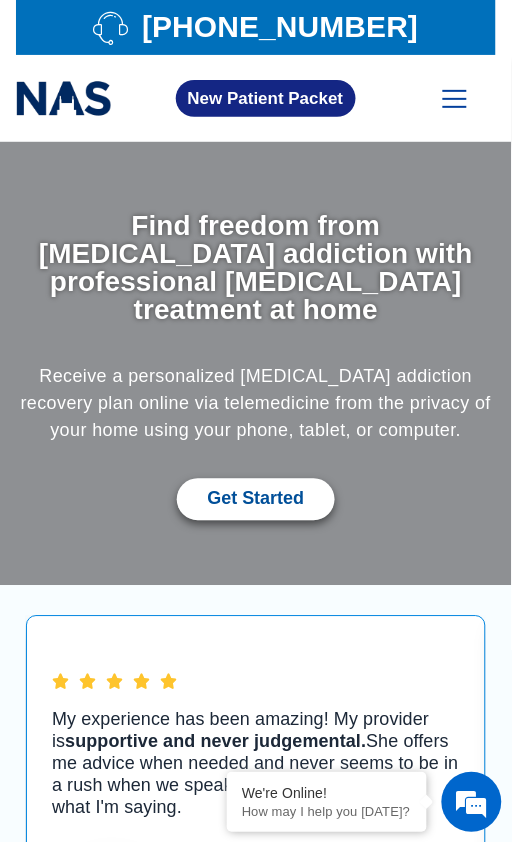 click at bounding box center (455, 91) 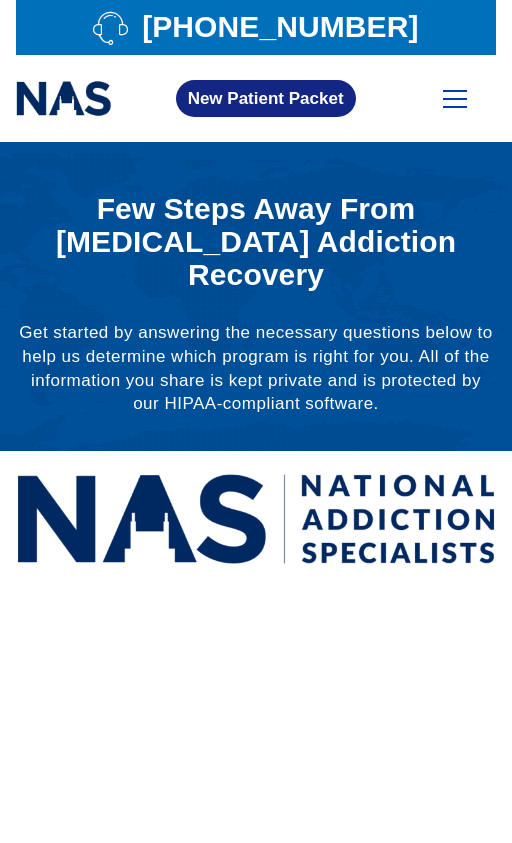 scroll, scrollTop: 0, scrollLeft: 0, axis: both 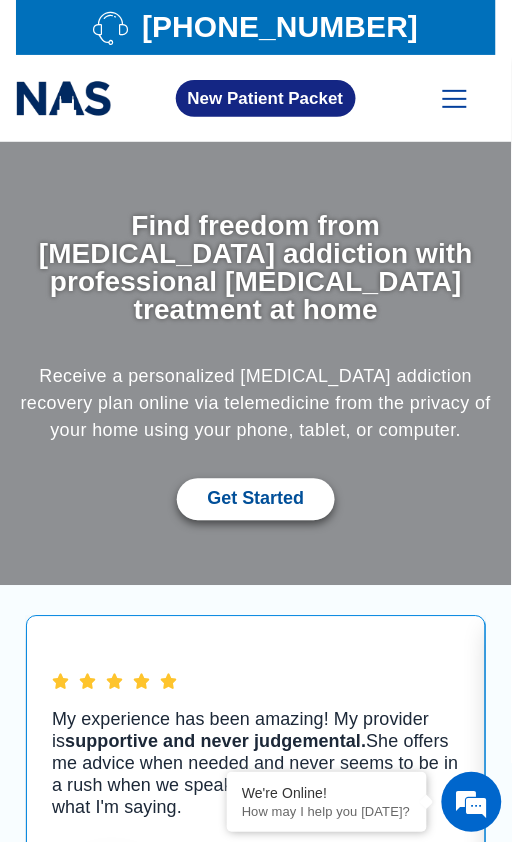 click on "[PHONE_NUMBER]" at bounding box center (277, 27) 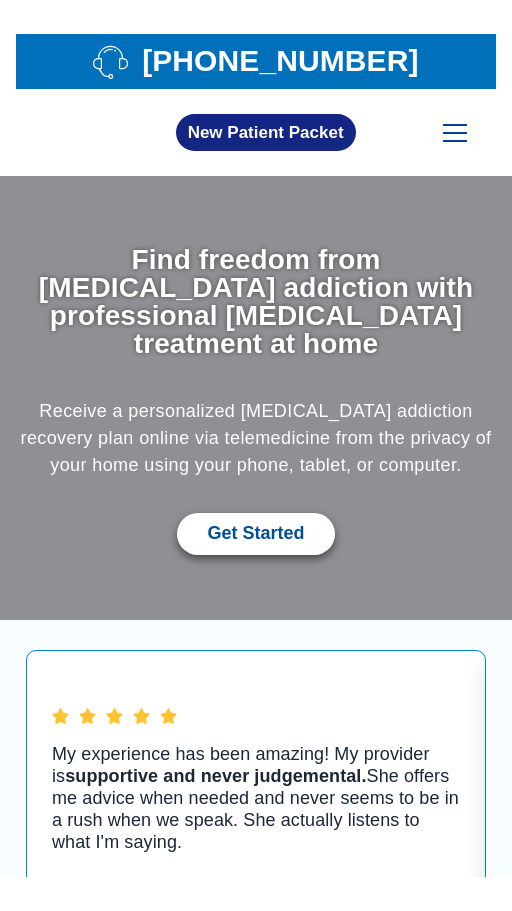 scroll, scrollTop: 0, scrollLeft: 0, axis: both 